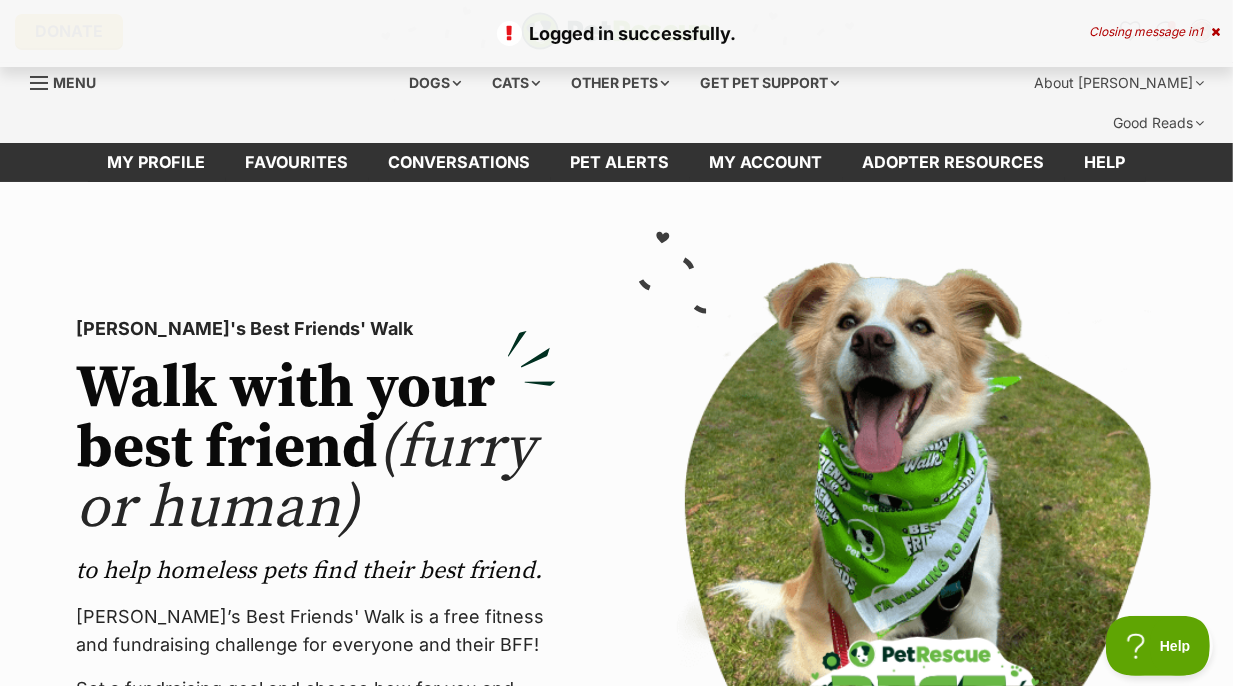 scroll, scrollTop: 0, scrollLeft: 0, axis: both 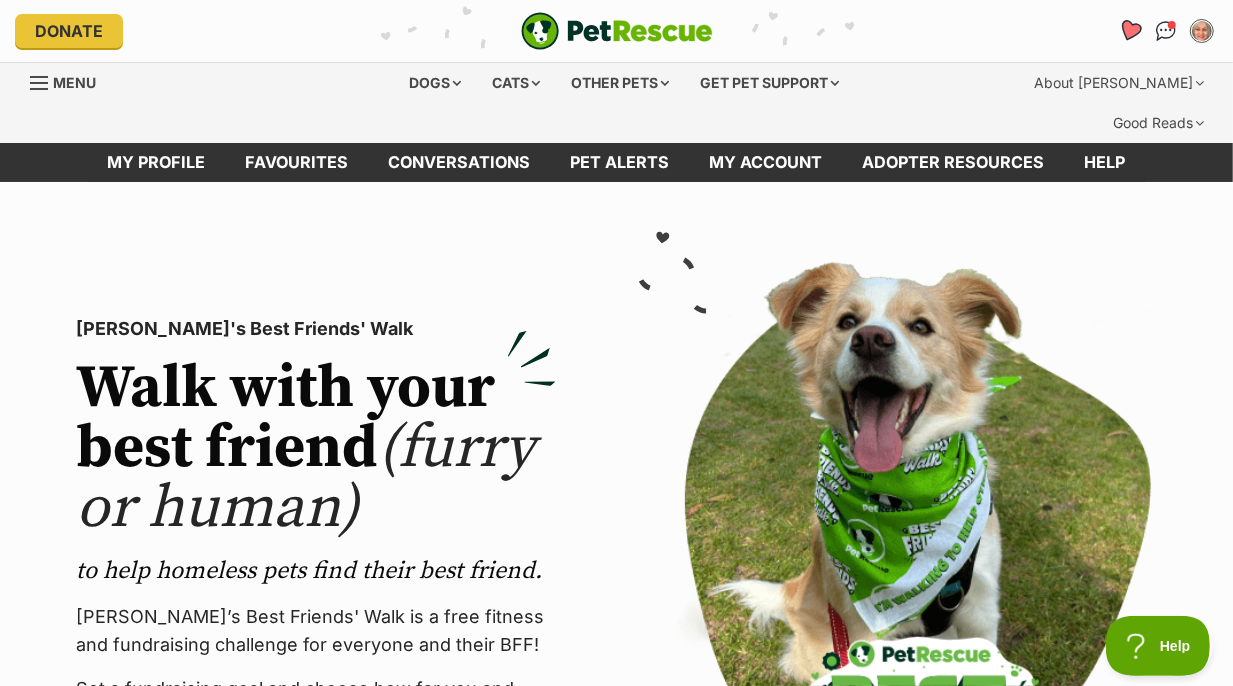 click 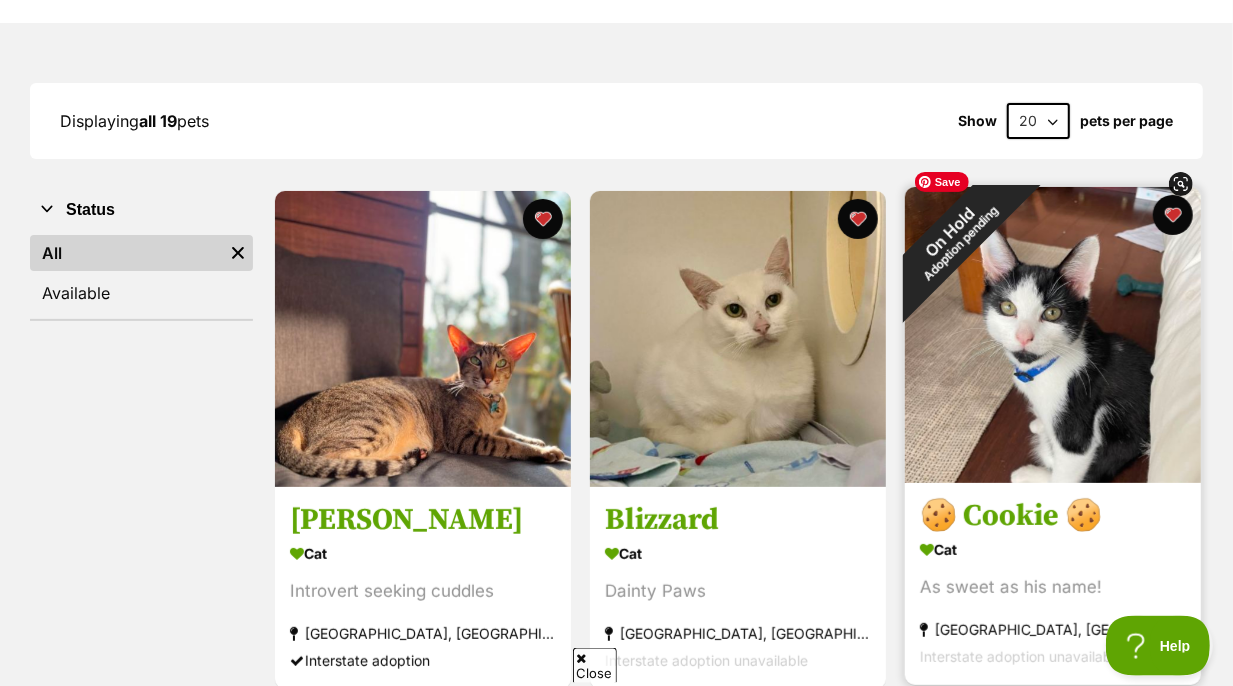 scroll, scrollTop: 257, scrollLeft: 0, axis: vertical 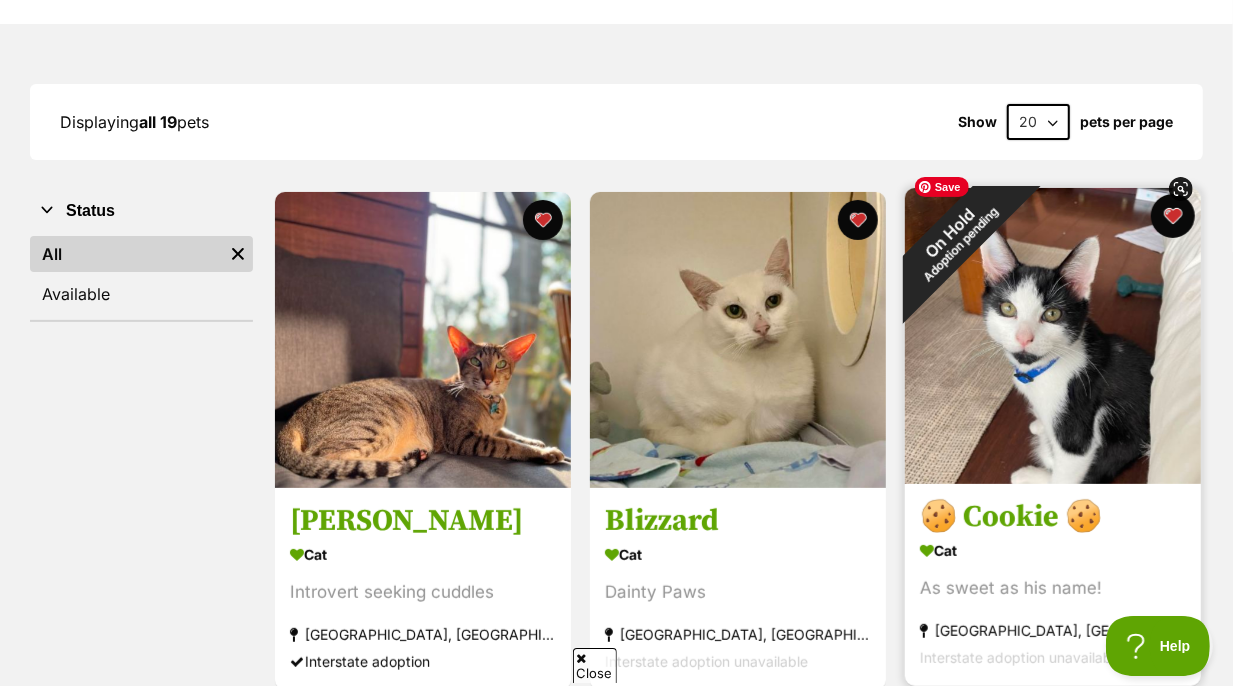 click at bounding box center (1173, 216) 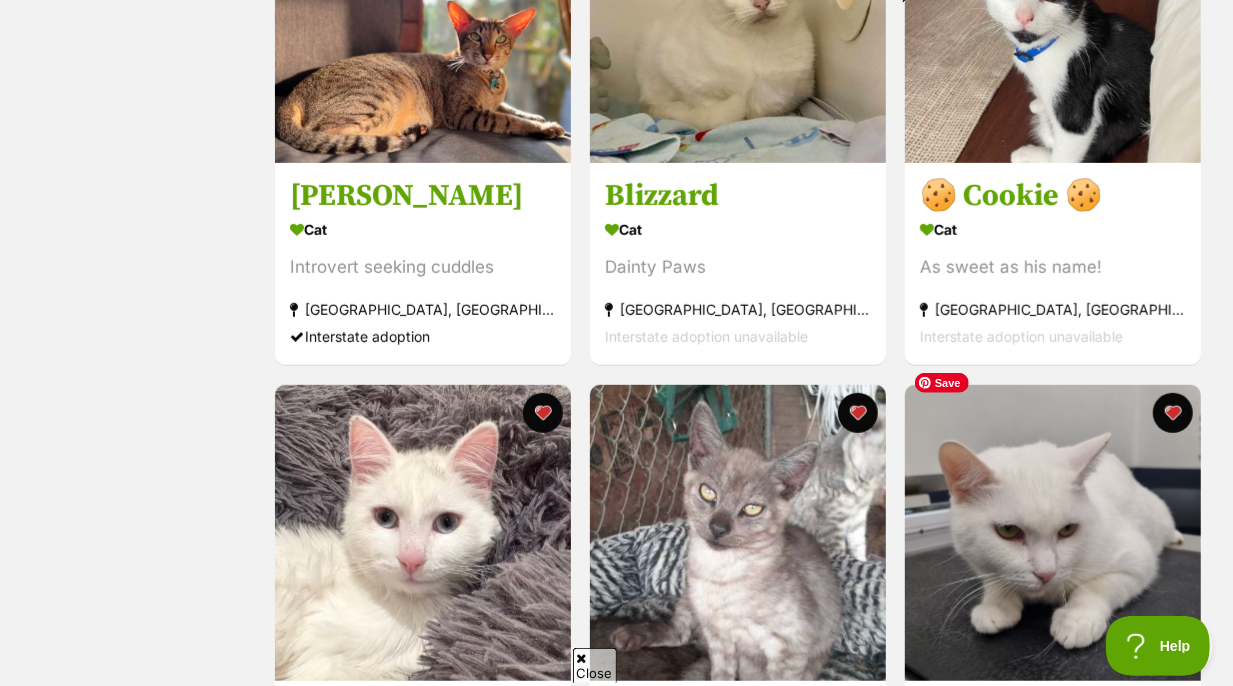 scroll, scrollTop: 625, scrollLeft: 0, axis: vertical 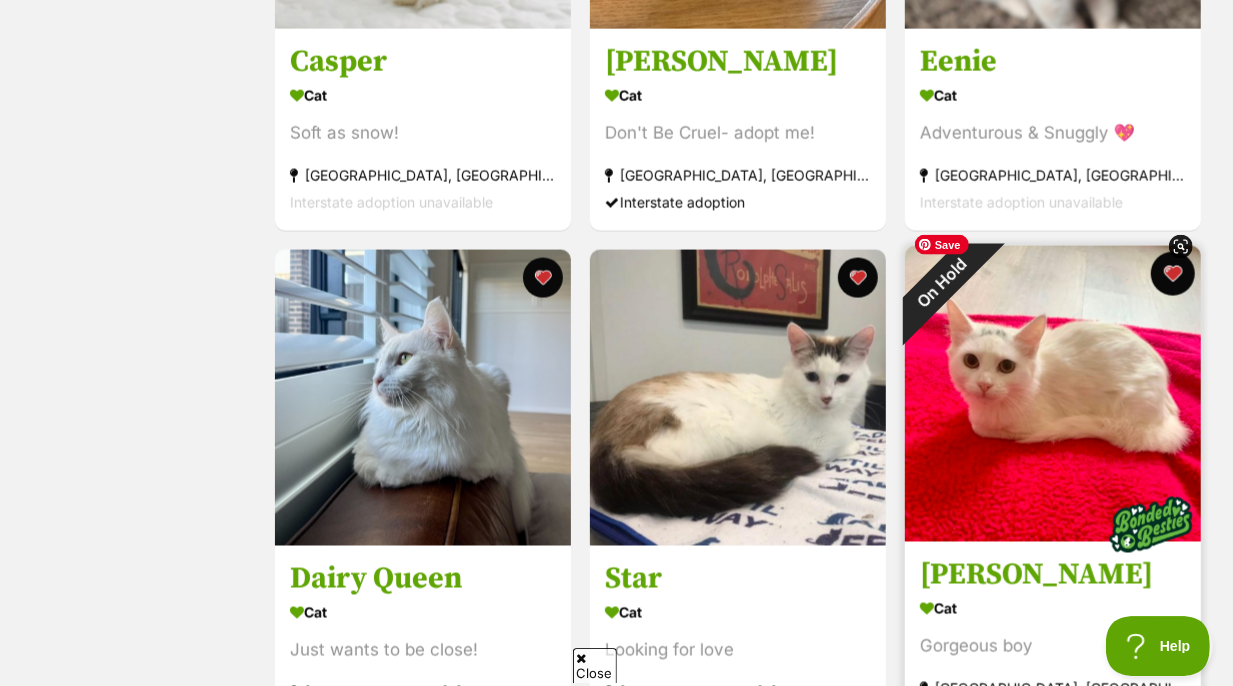 click at bounding box center (1173, 273) 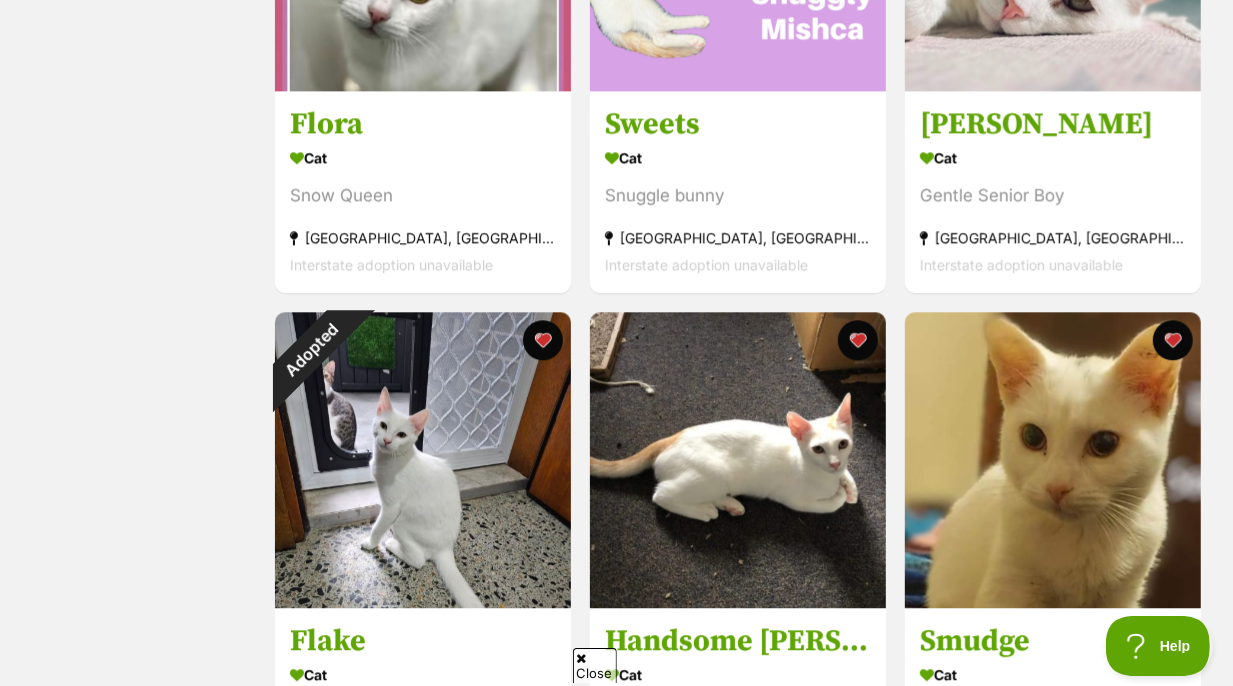 scroll, scrollTop: 2730, scrollLeft: 0, axis: vertical 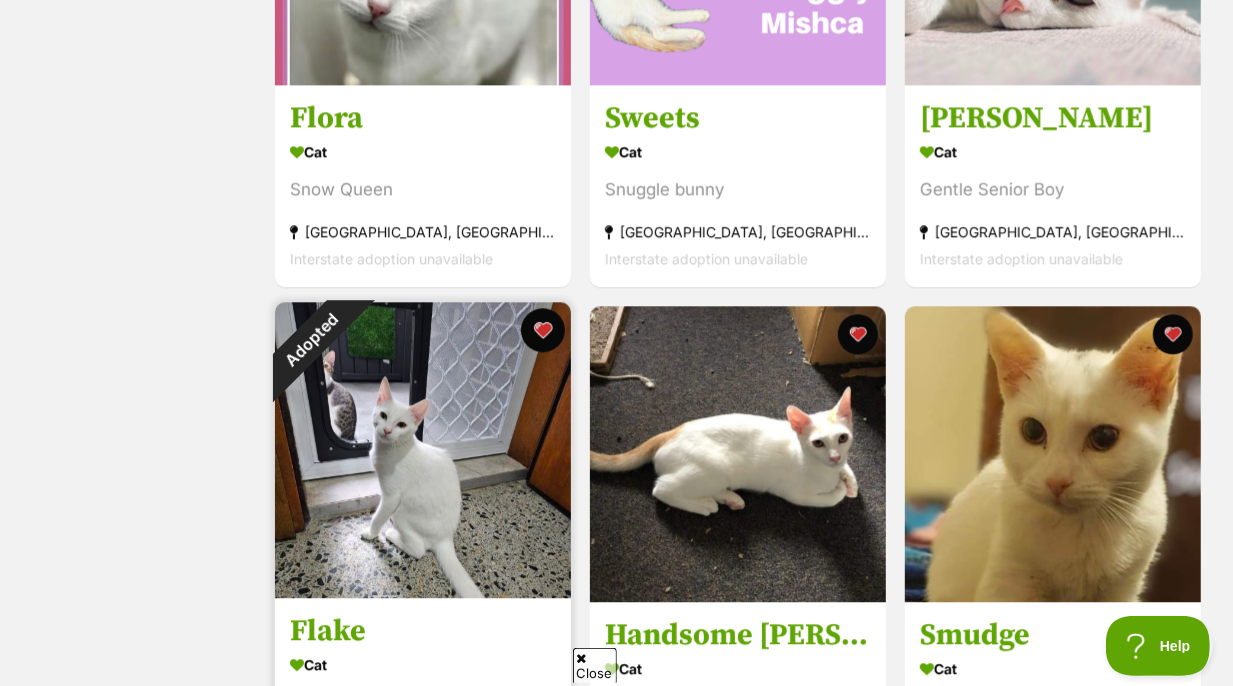 click at bounding box center (543, 330) 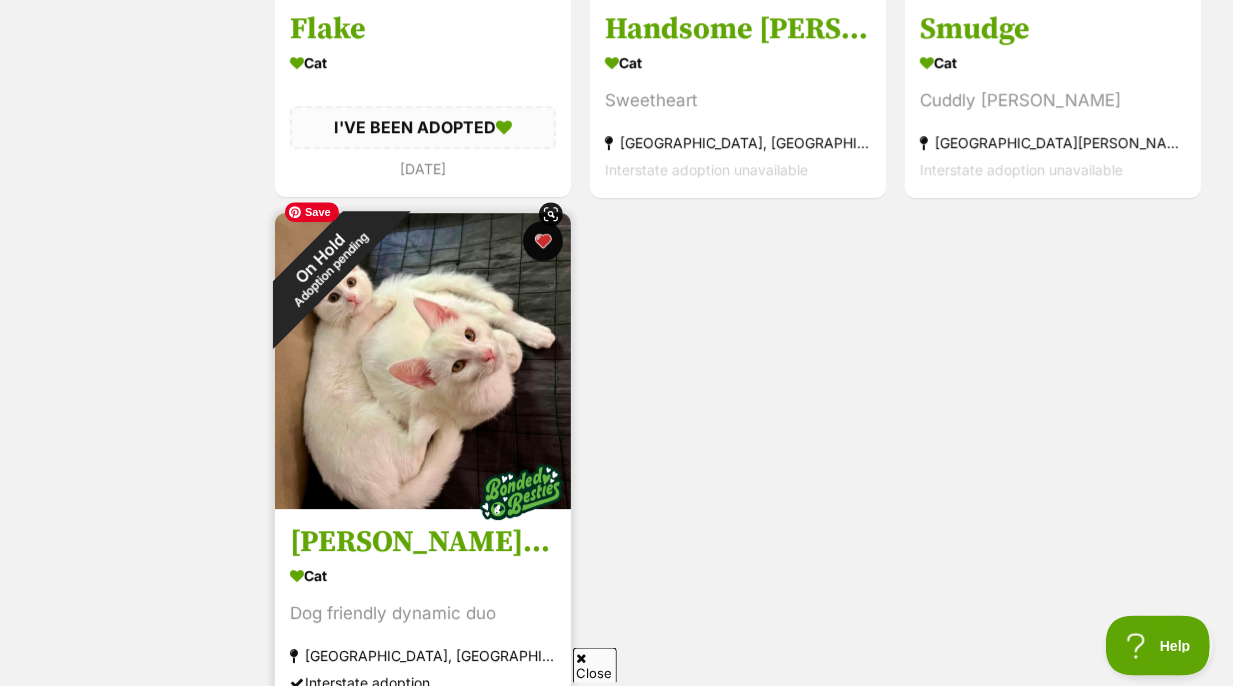 scroll, scrollTop: 3335, scrollLeft: 0, axis: vertical 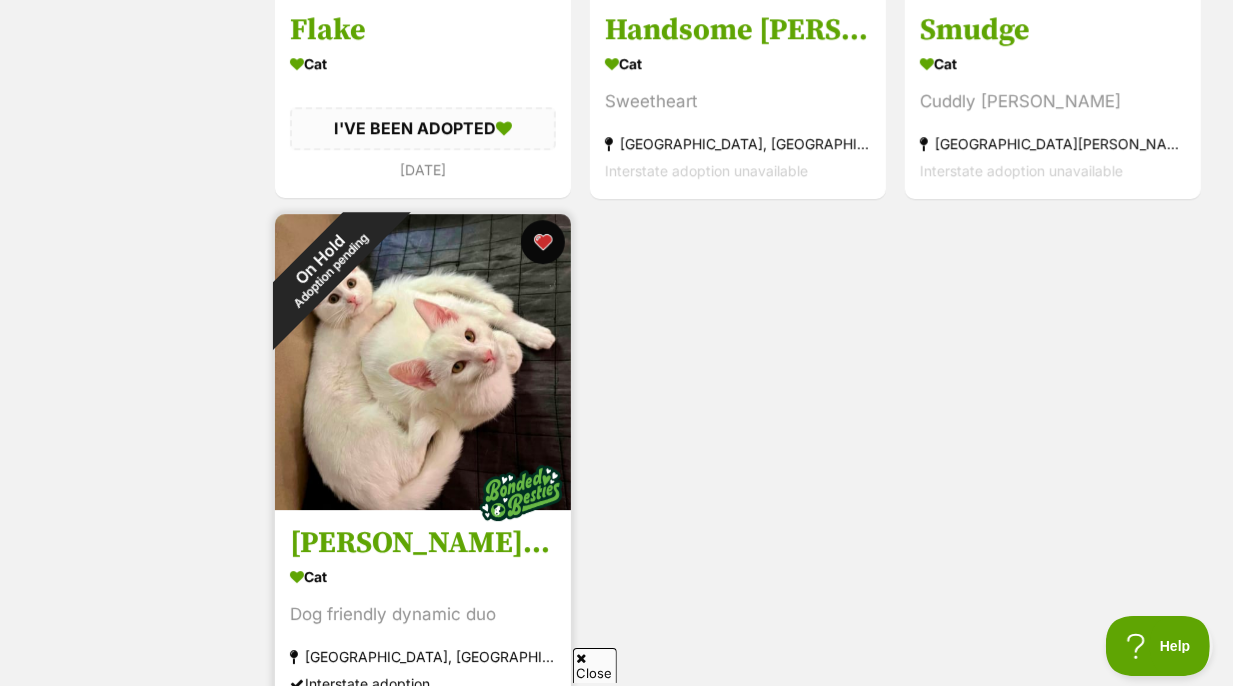 click at bounding box center [543, 242] 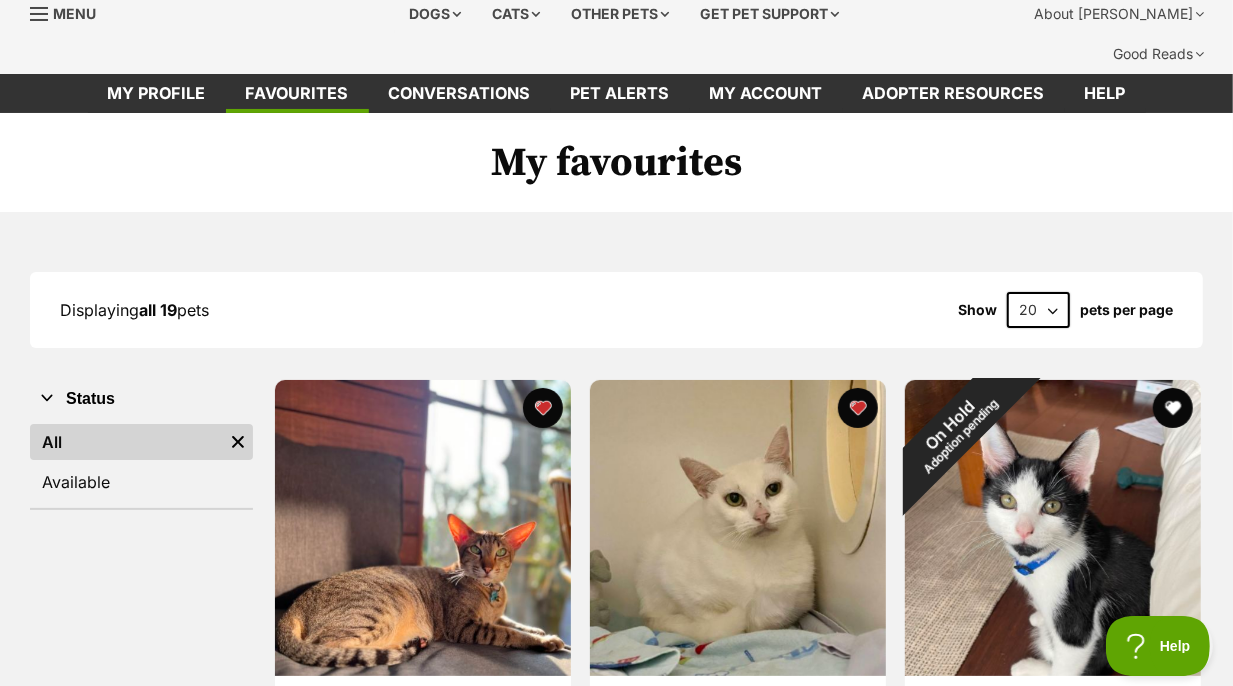 scroll, scrollTop: 0, scrollLeft: 0, axis: both 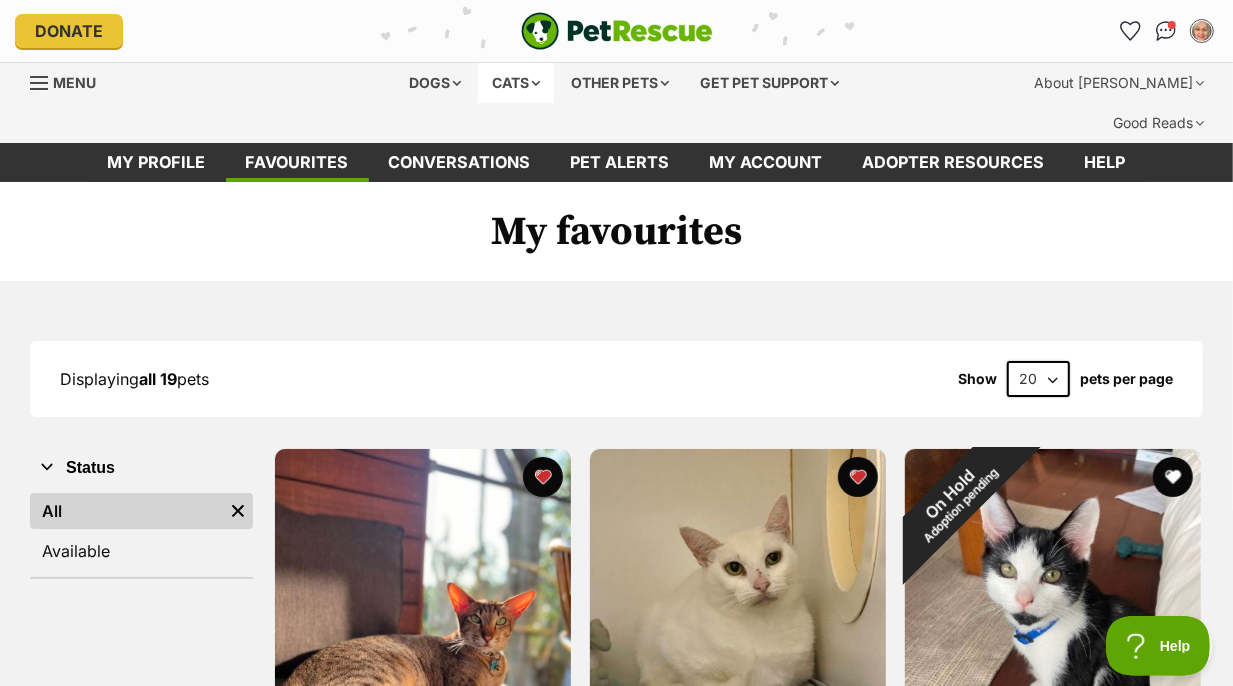 click on "Cats" at bounding box center [516, 83] 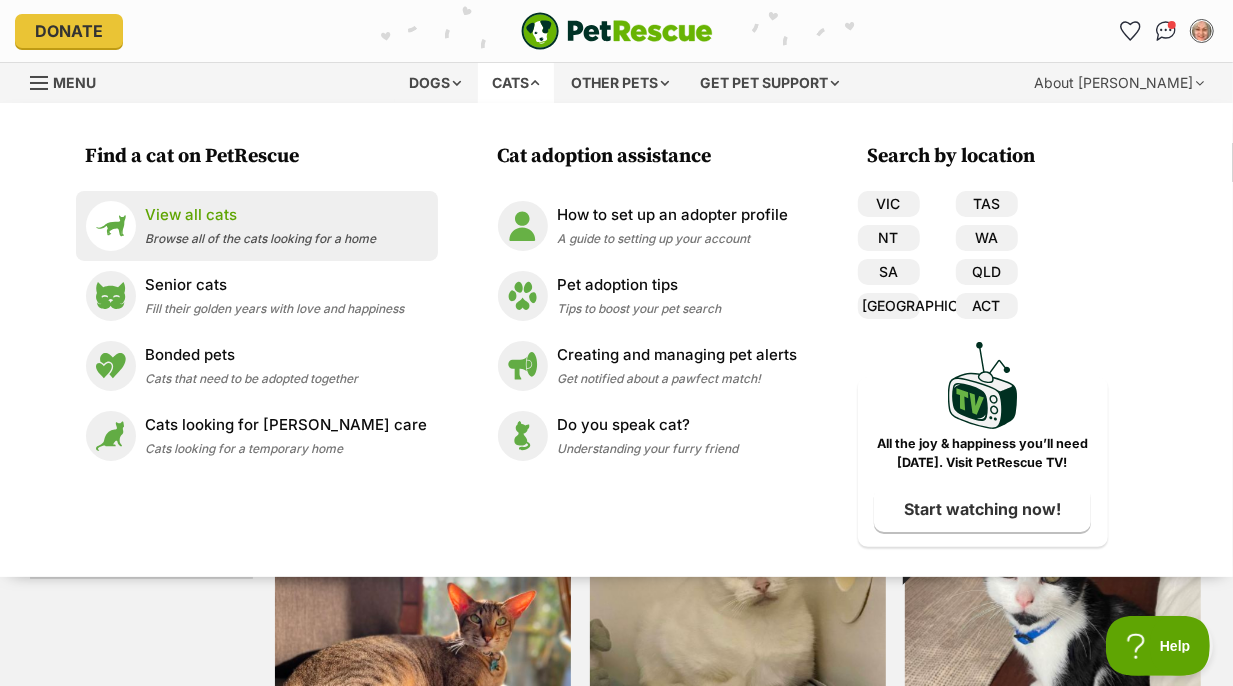 click on "View all cats" at bounding box center [261, 215] 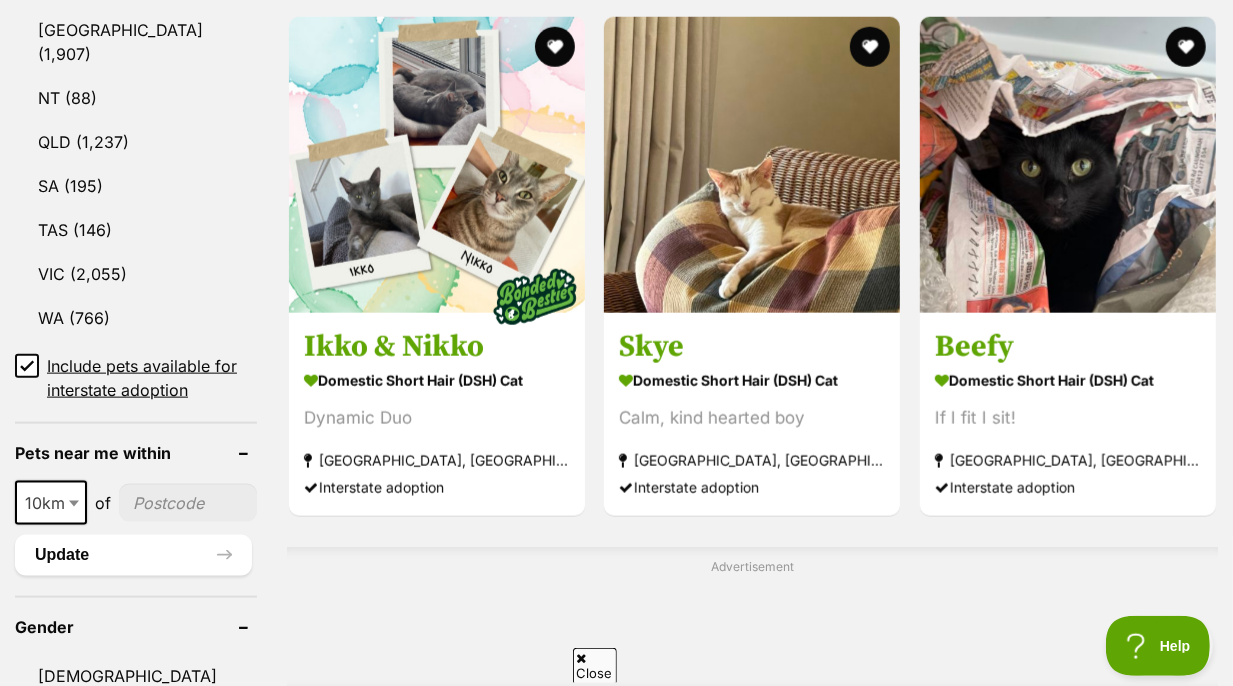 scroll, scrollTop: 1242, scrollLeft: 0, axis: vertical 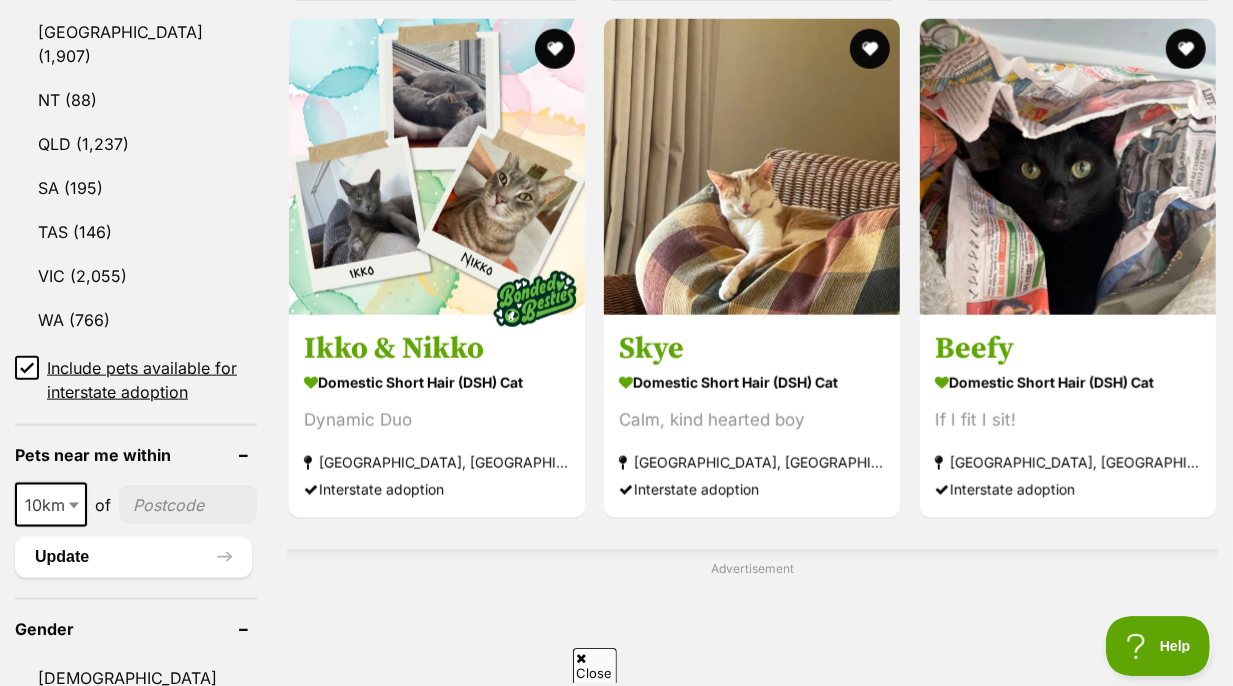 type on "2029" 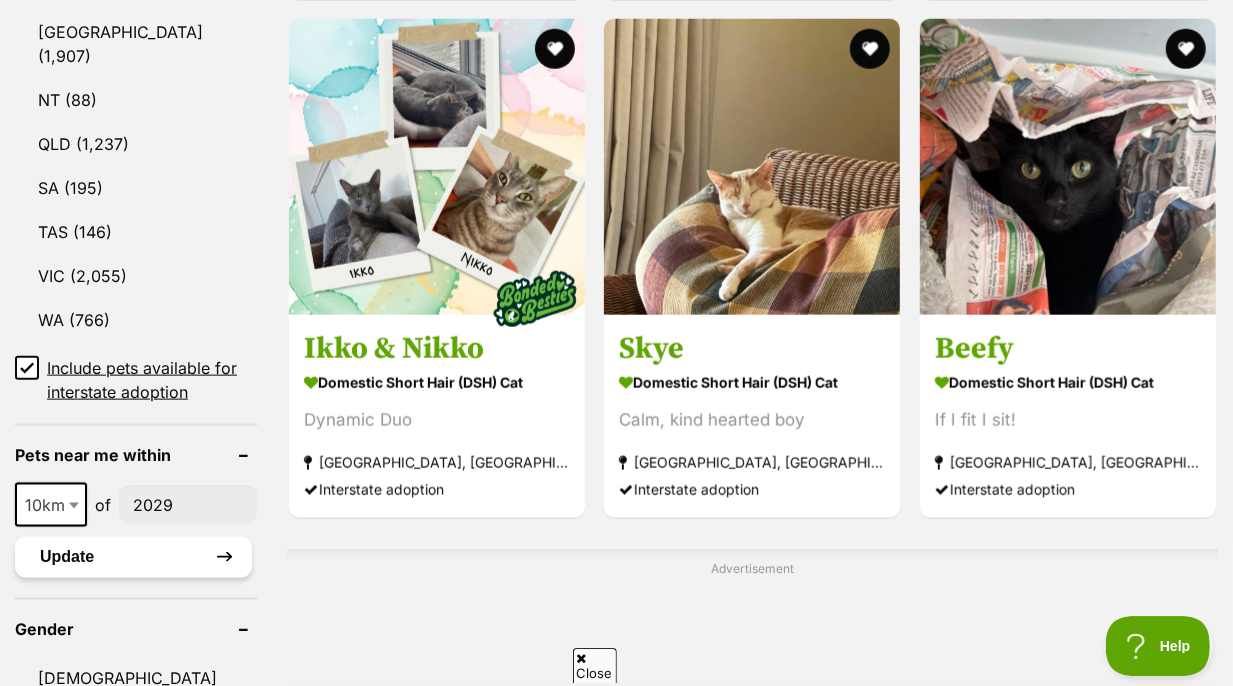 click on "Update" at bounding box center [133, 556] 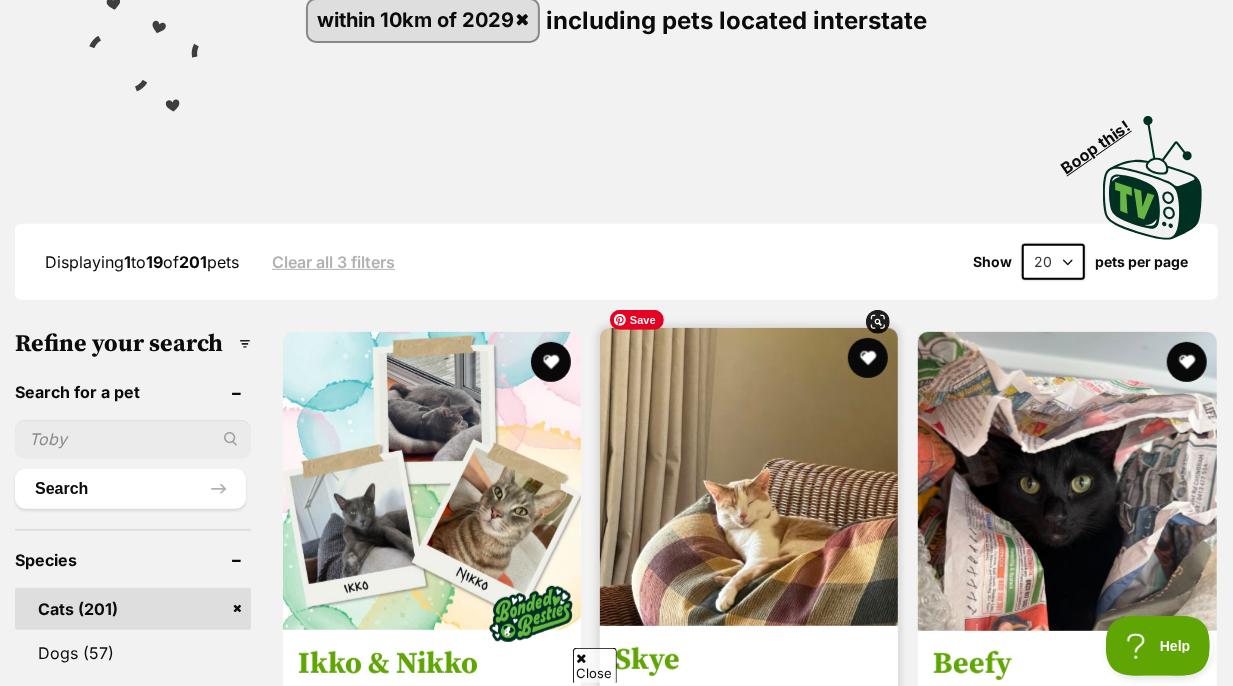scroll, scrollTop: 360, scrollLeft: 0, axis: vertical 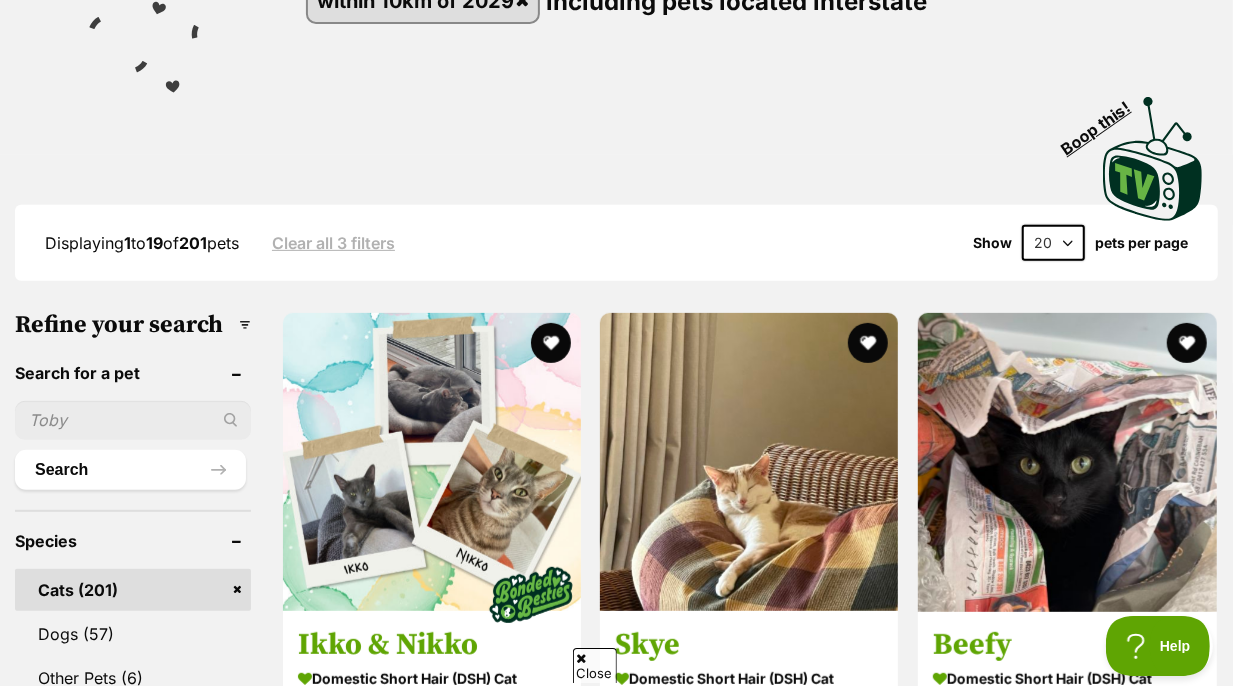 click on "20 40 60" at bounding box center (1053, 243) 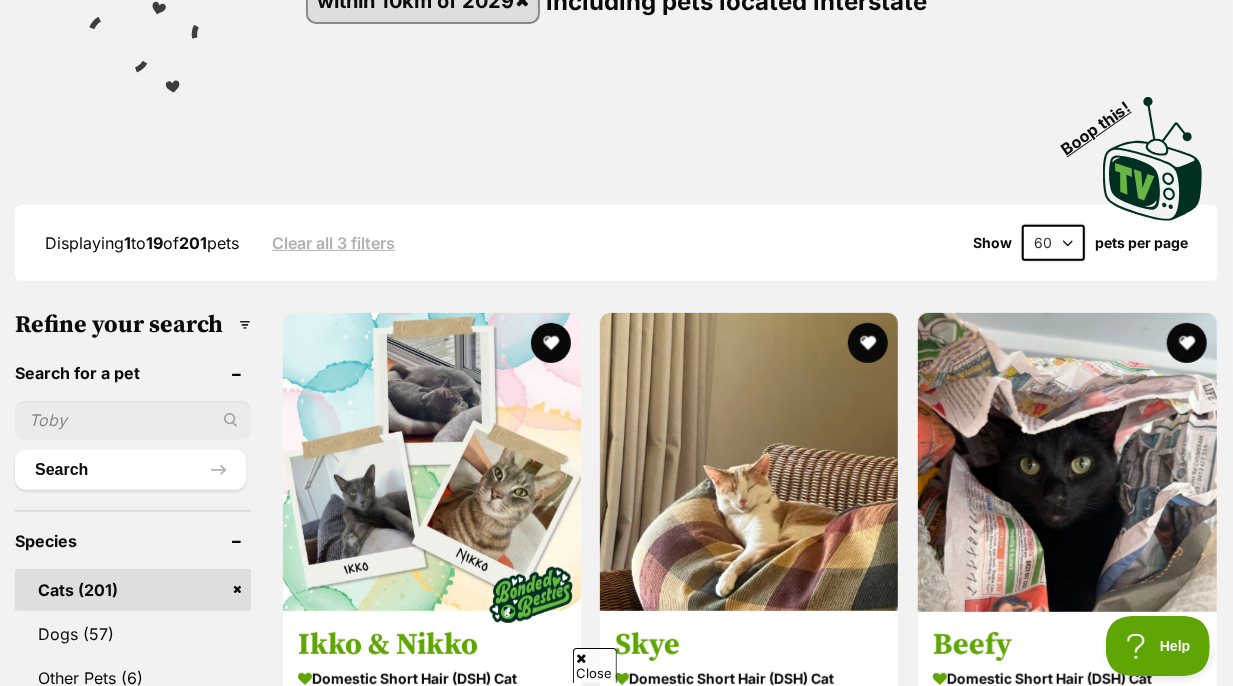 click on "60" at bounding box center (0, 0) 